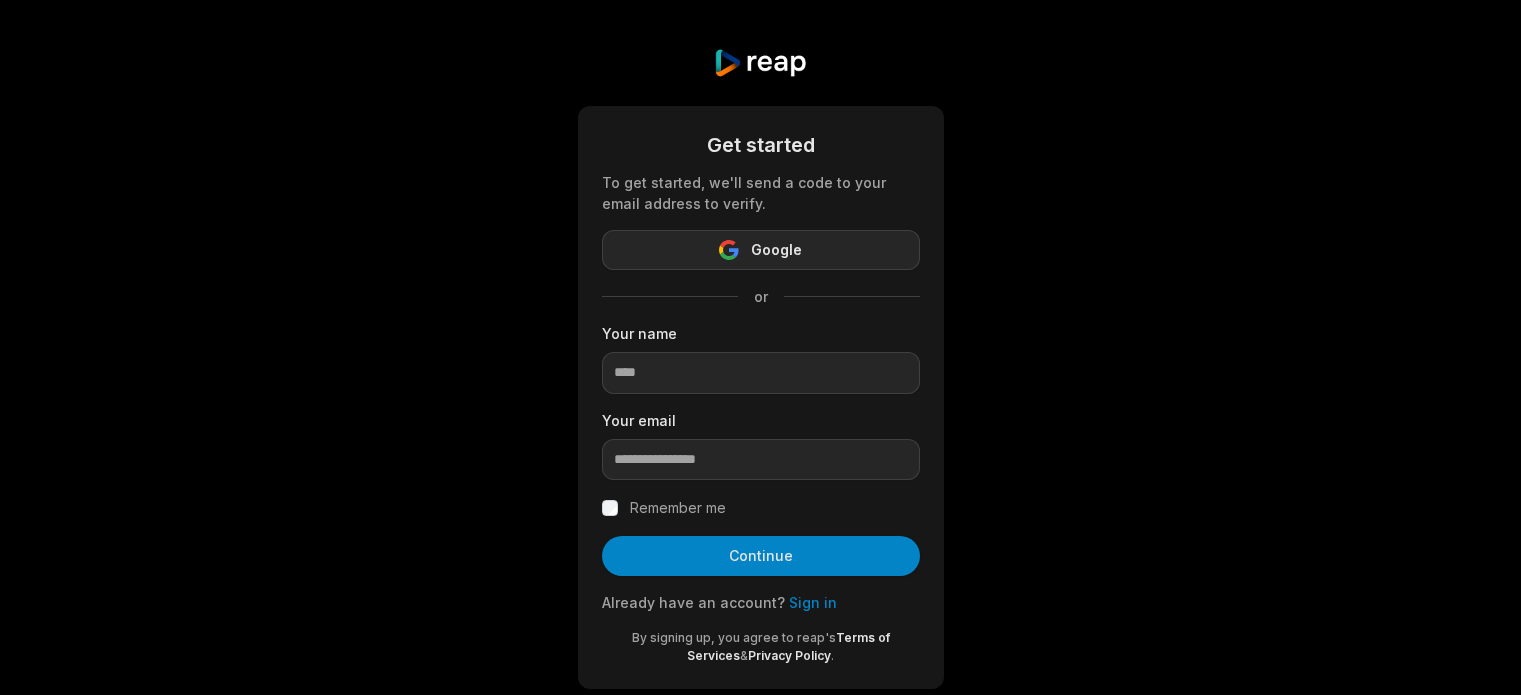 scroll, scrollTop: 0, scrollLeft: 0, axis: both 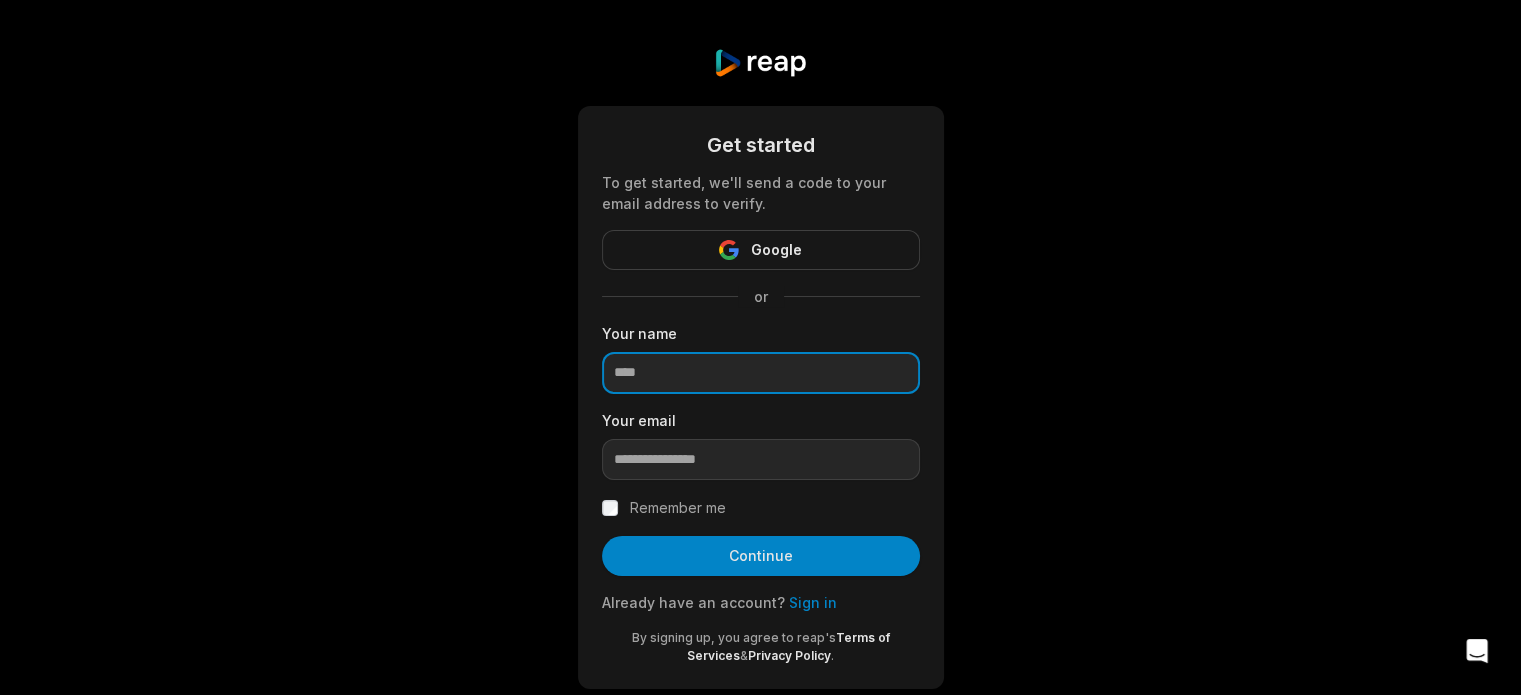 click at bounding box center (761, 373) 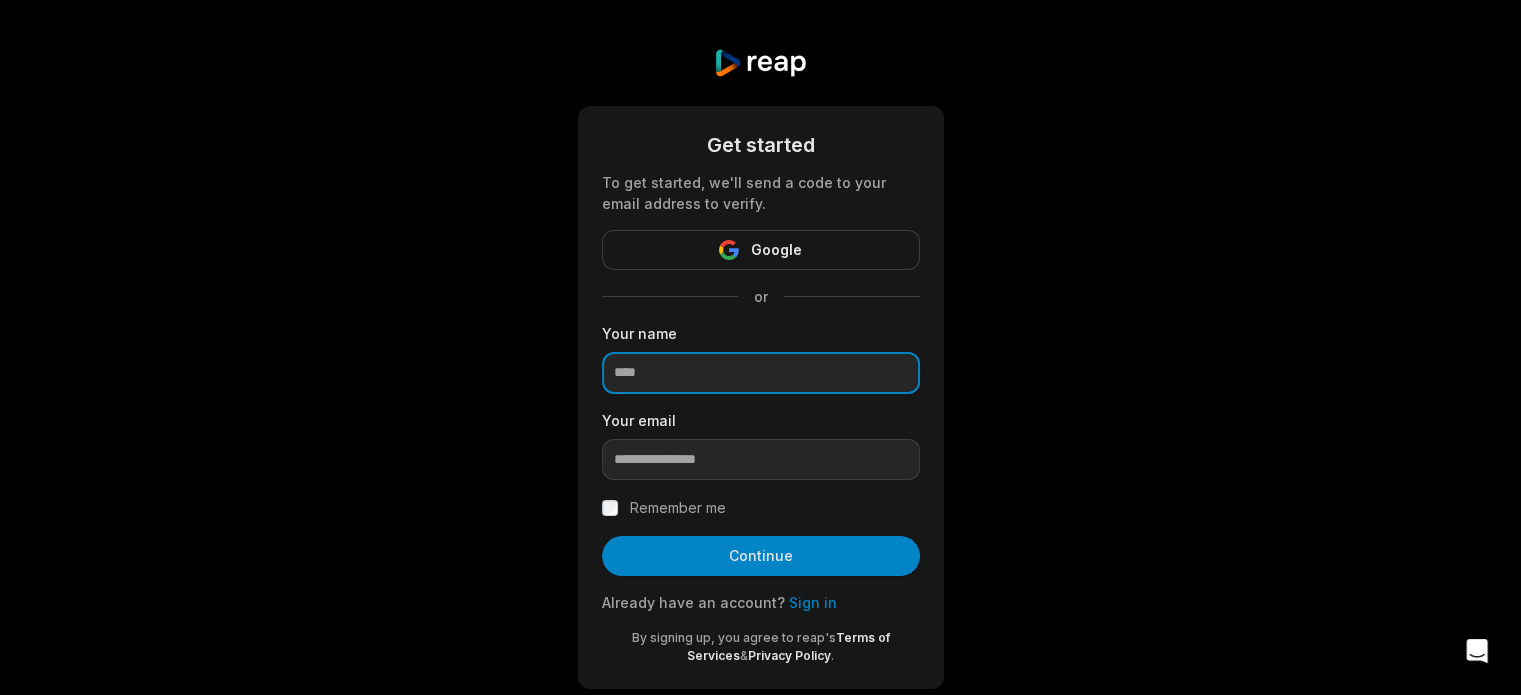 type on "**********" 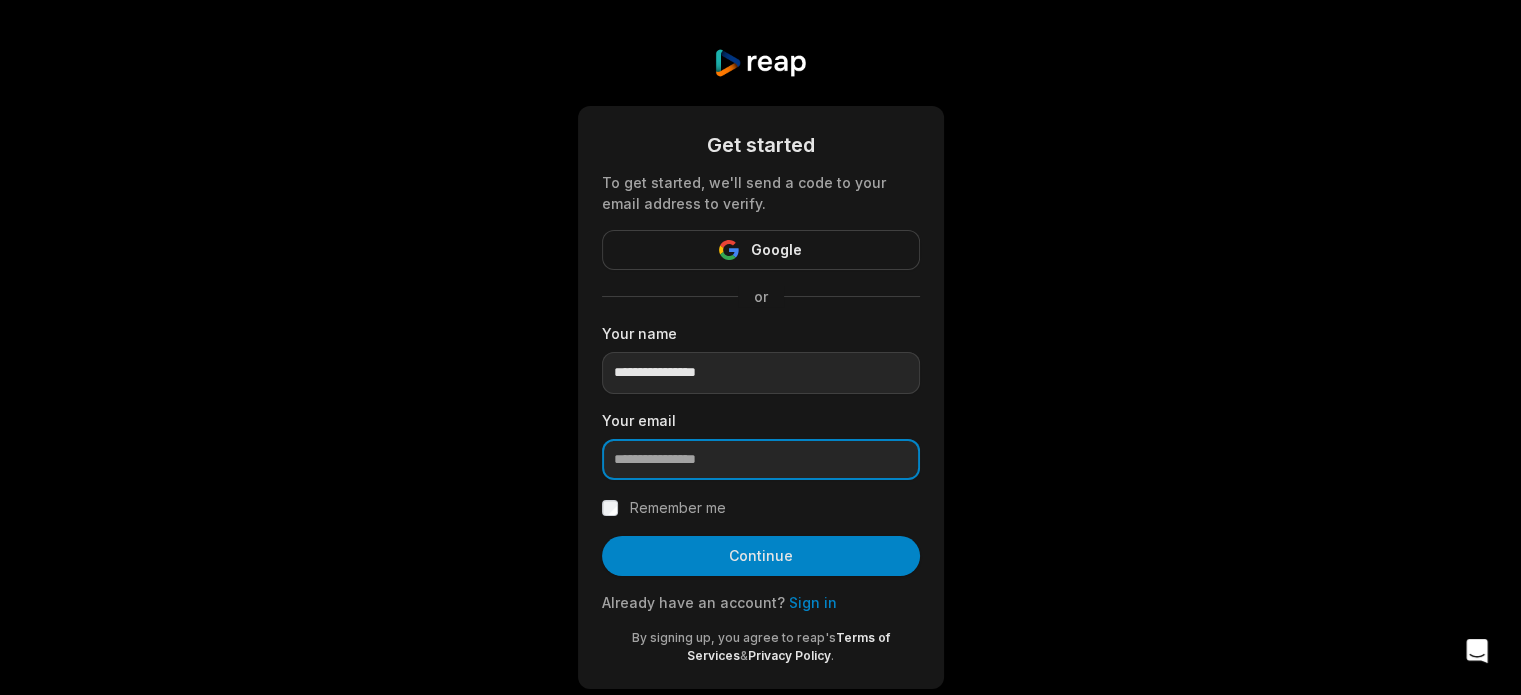 click at bounding box center (761, 460) 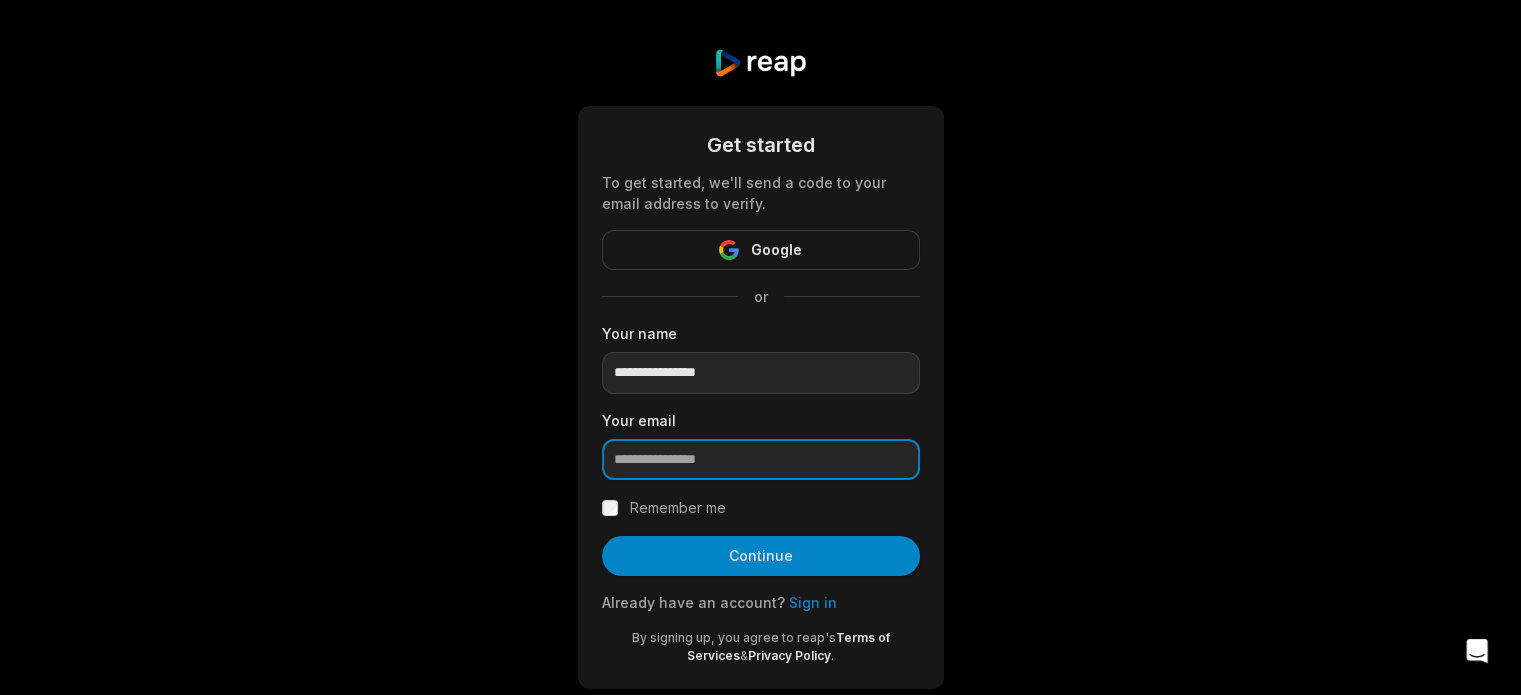 type on "**********" 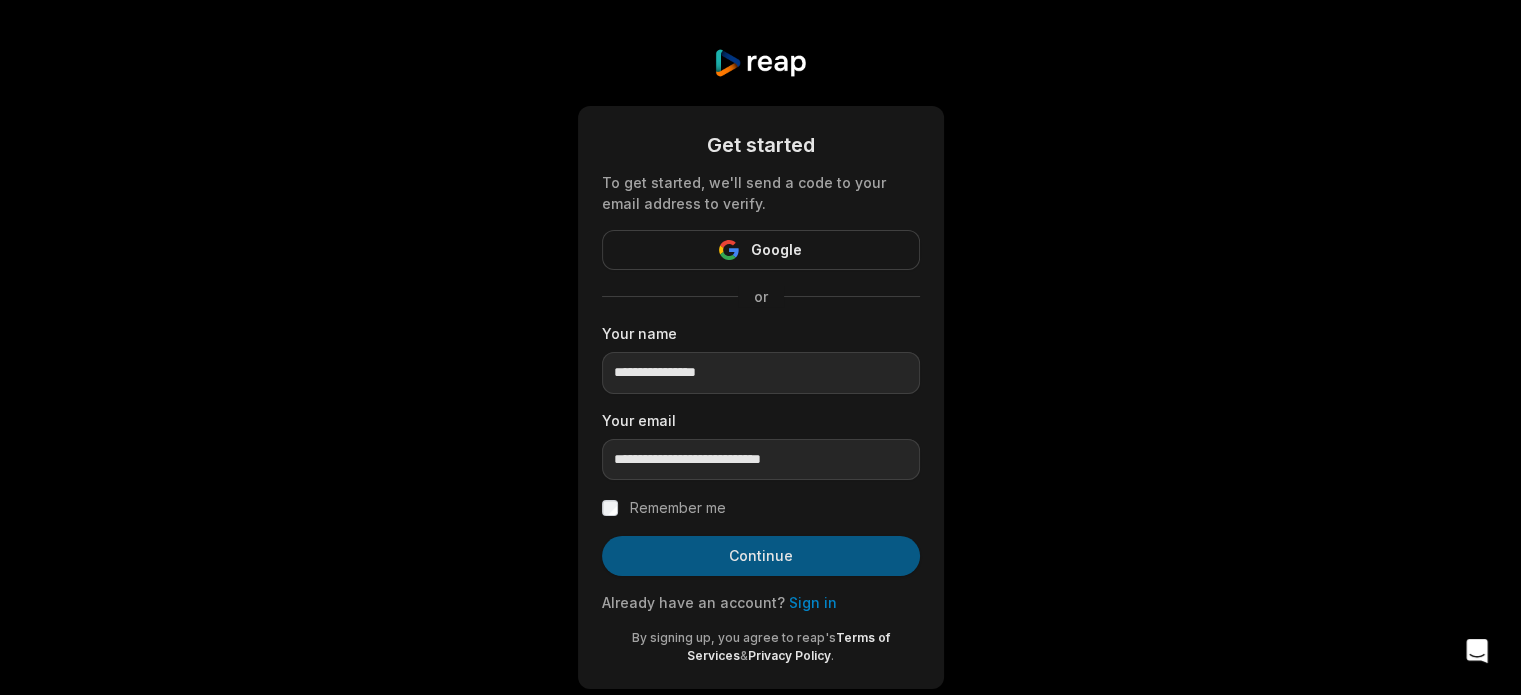 click on "Continue" at bounding box center (761, 556) 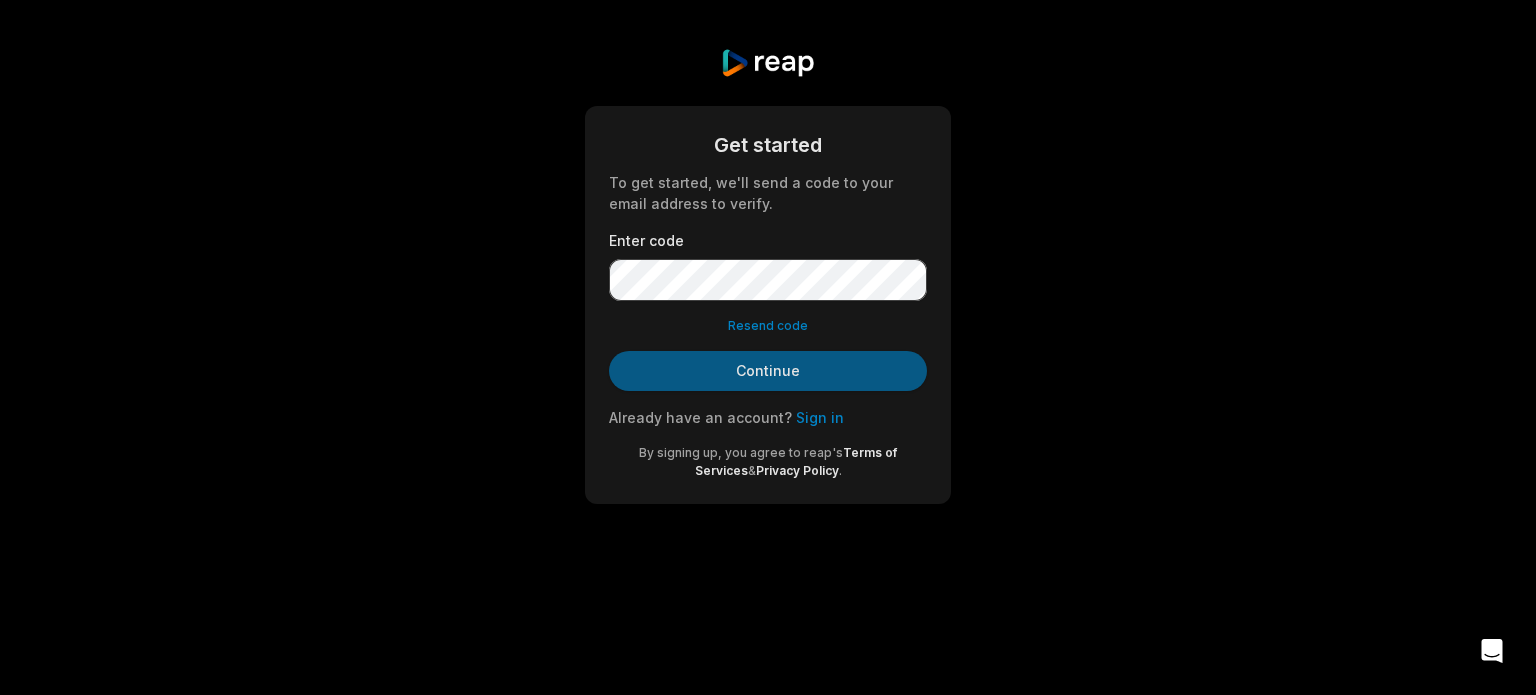 click on "Continue" at bounding box center [768, 371] 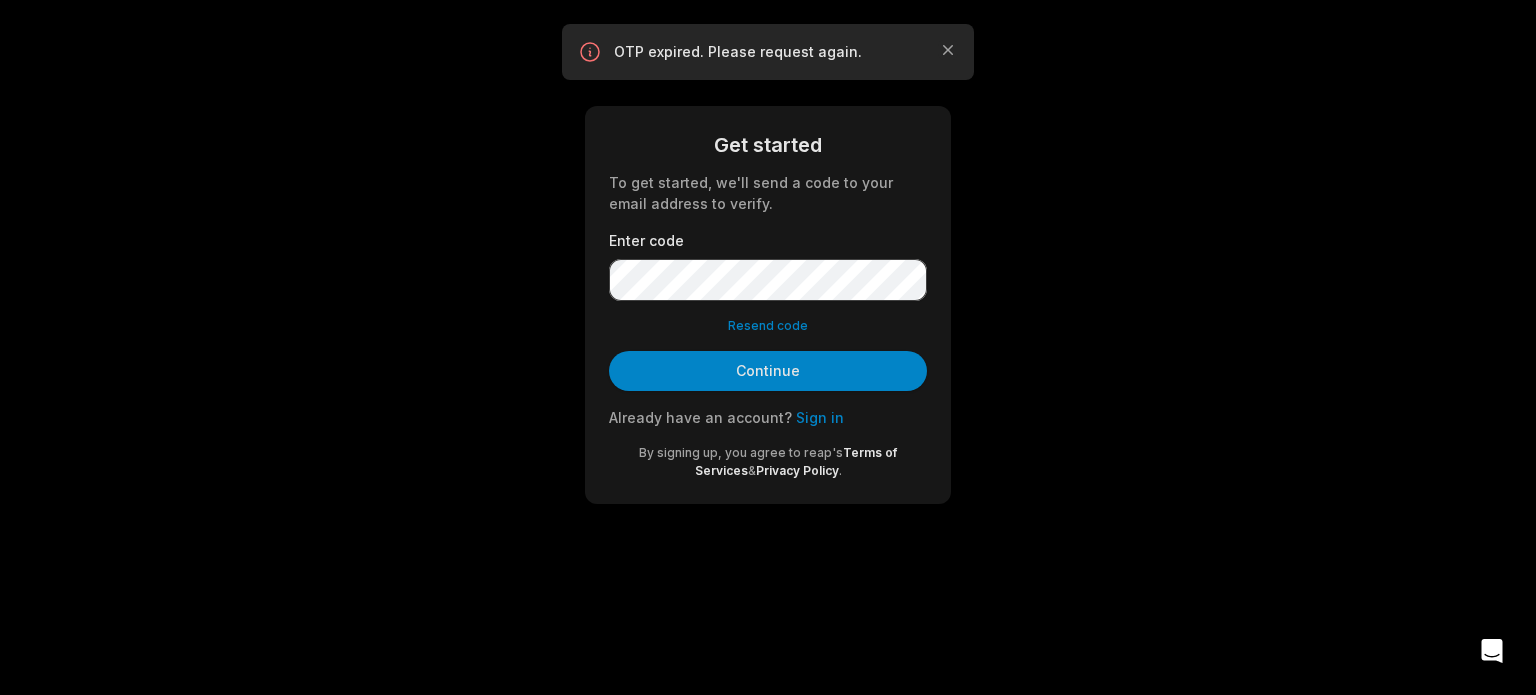click on "Resend code" at bounding box center [768, 326] 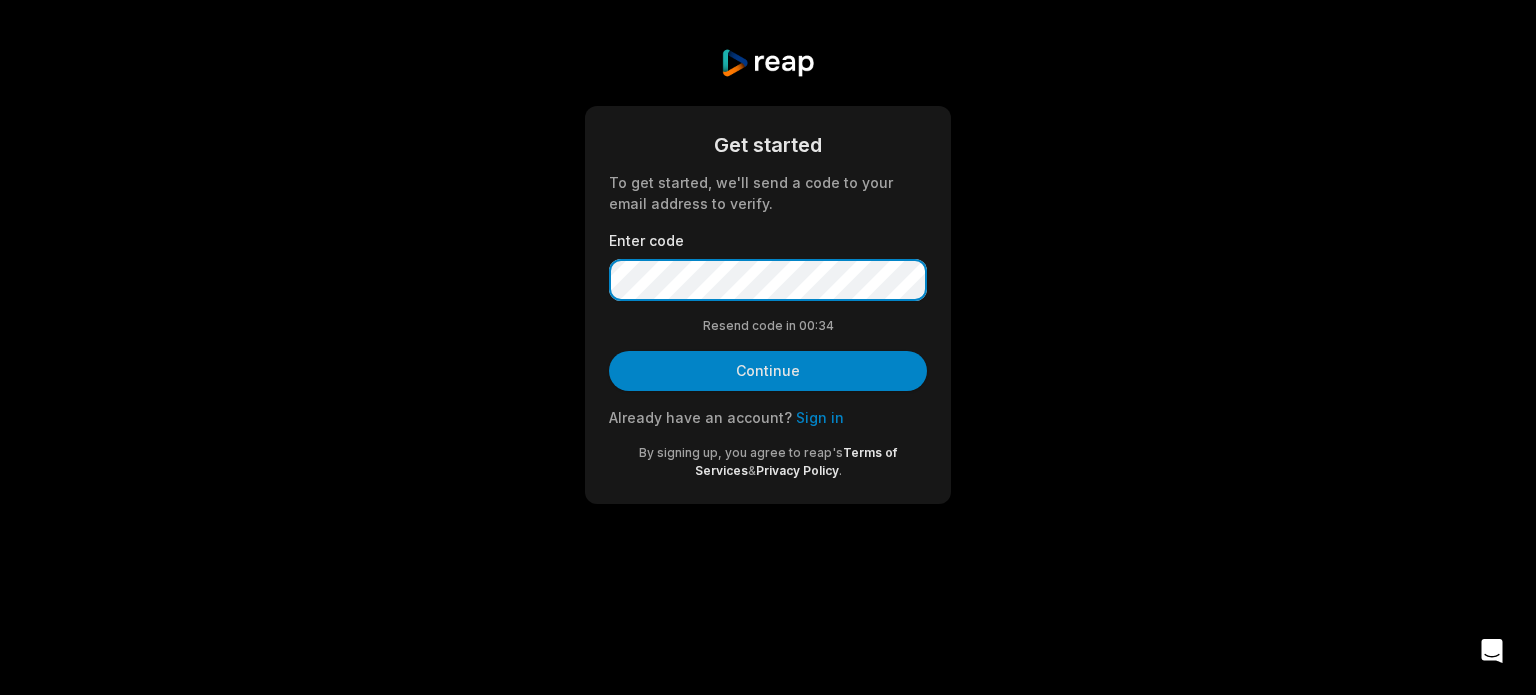 click on "Get started To get started, we'll send a code to your email address to verify. Enter code Resend code in 00: 34 Continue Already have an account?   Sign in By signing up, you agree to reap's  Terms of Services  &  Privacy Policy ." at bounding box center [768, 305] 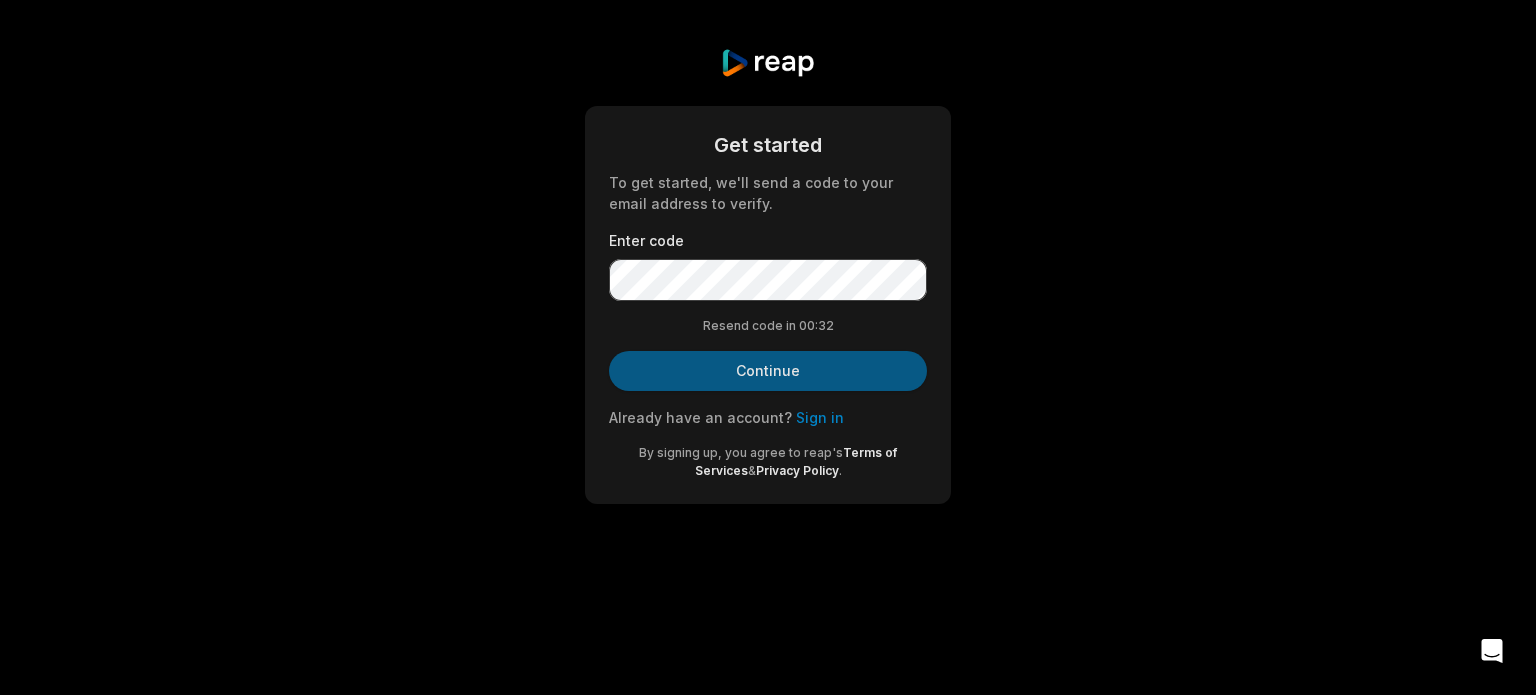 click on "Continue" at bounding box center (768, 371) 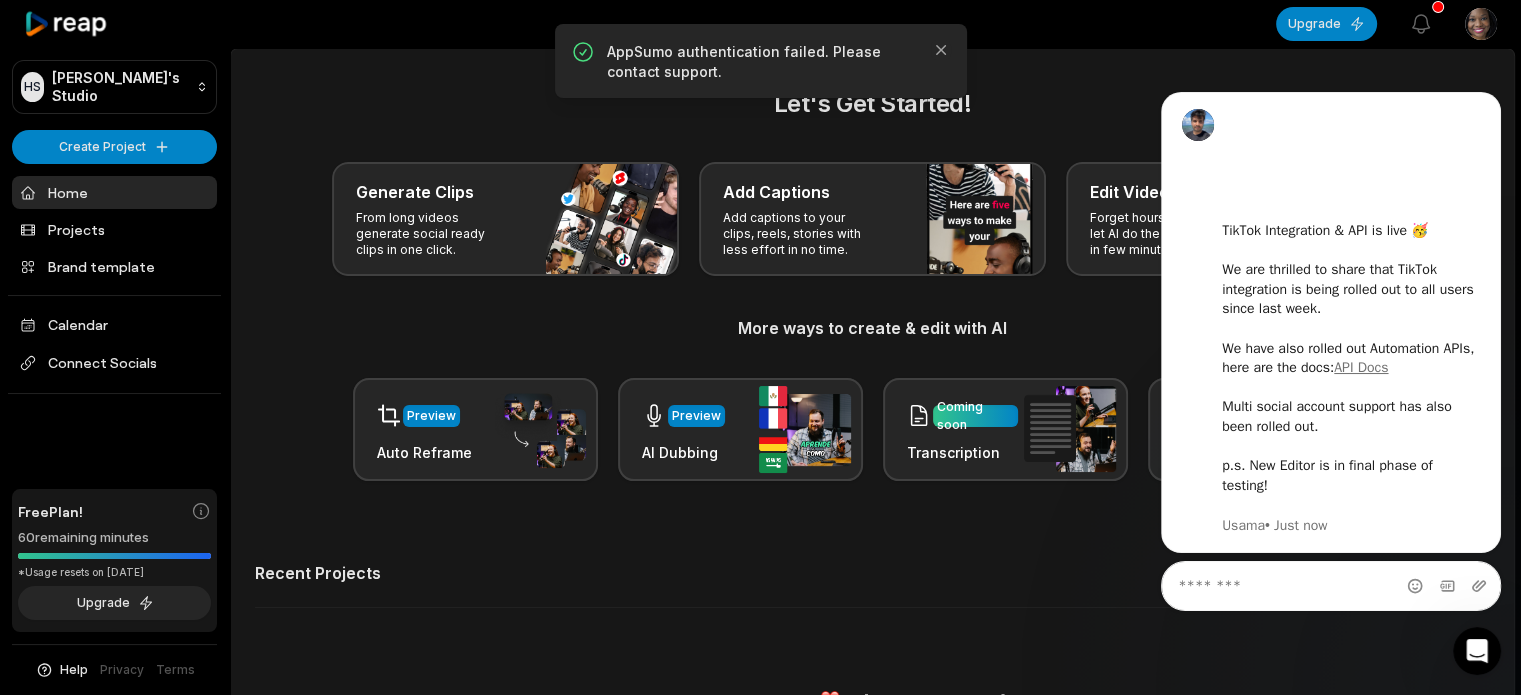 scroll, scrollTop: 0, scrollLeft: 0, axis: both 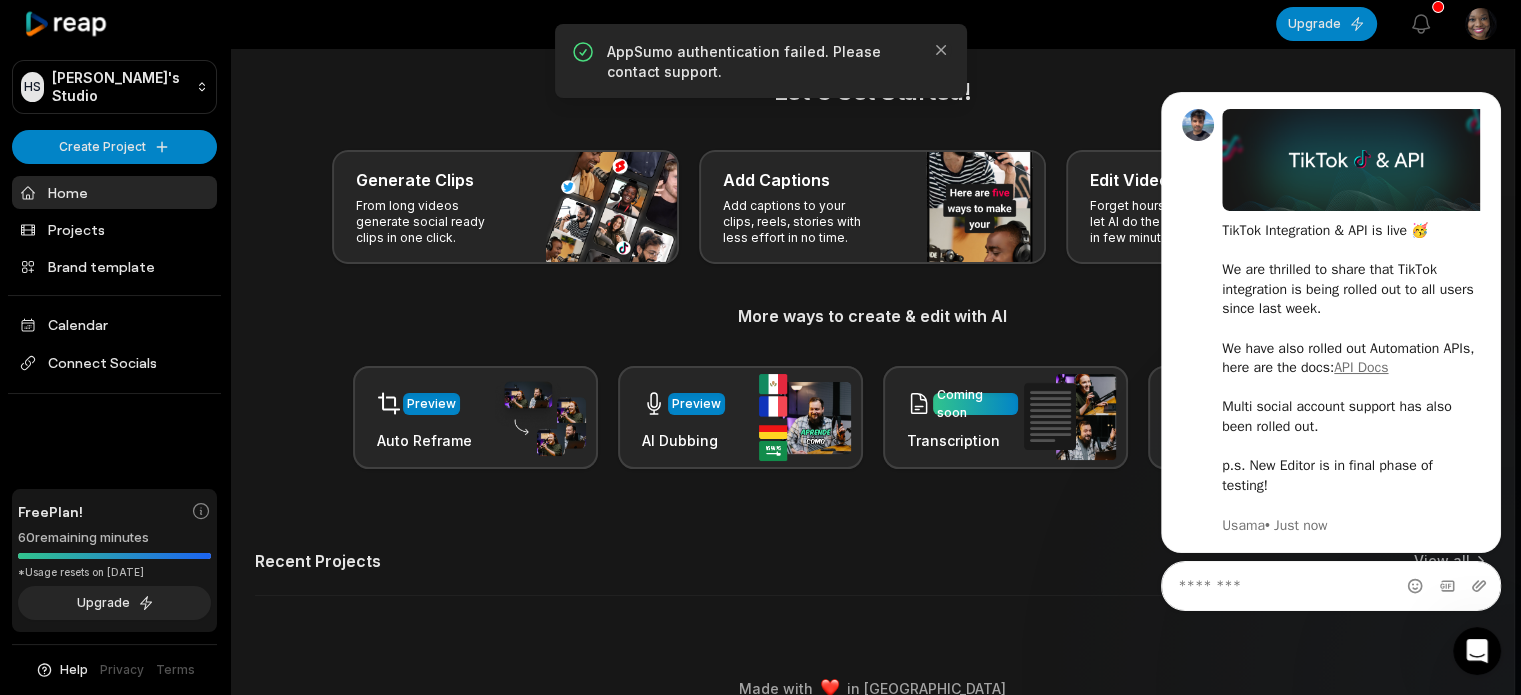 click on "AppSumo authentication failed. Please contact support. Close" at bounding box center (761, 61) 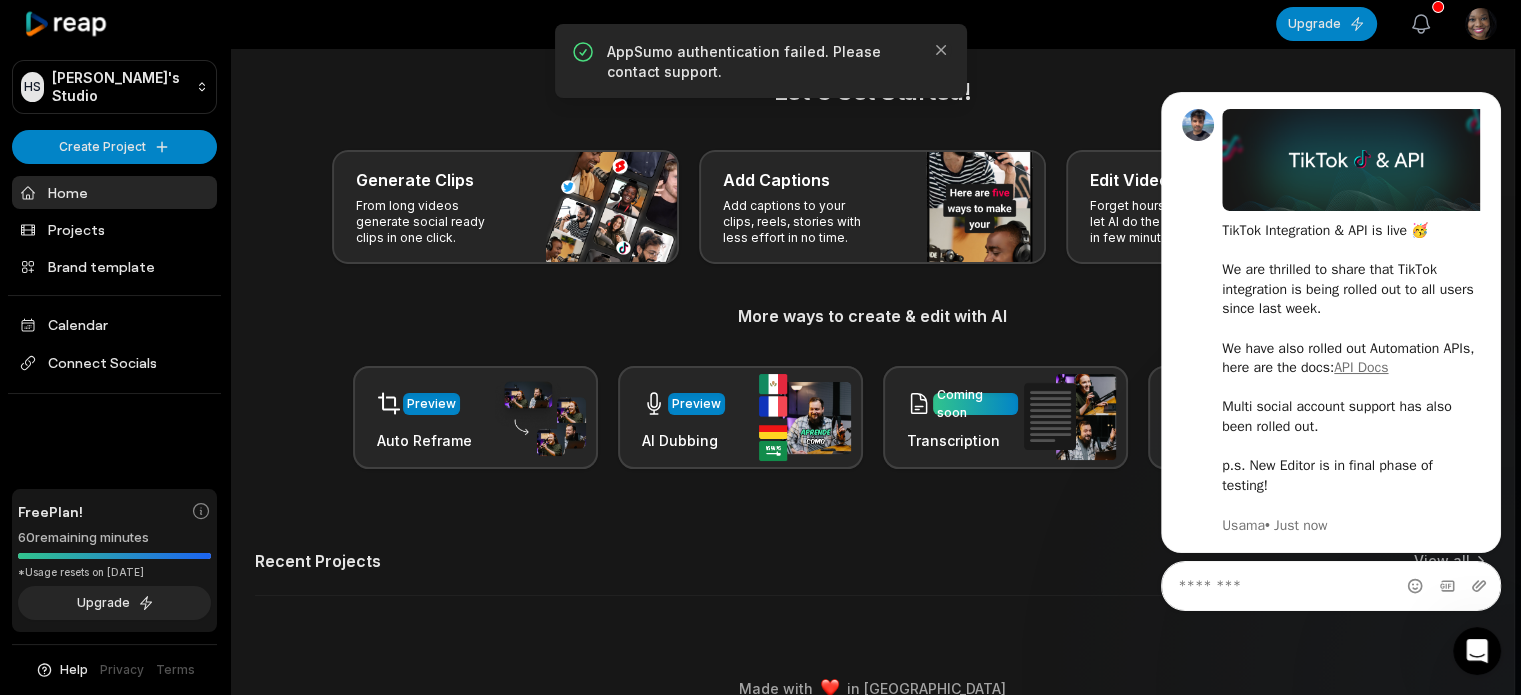 click 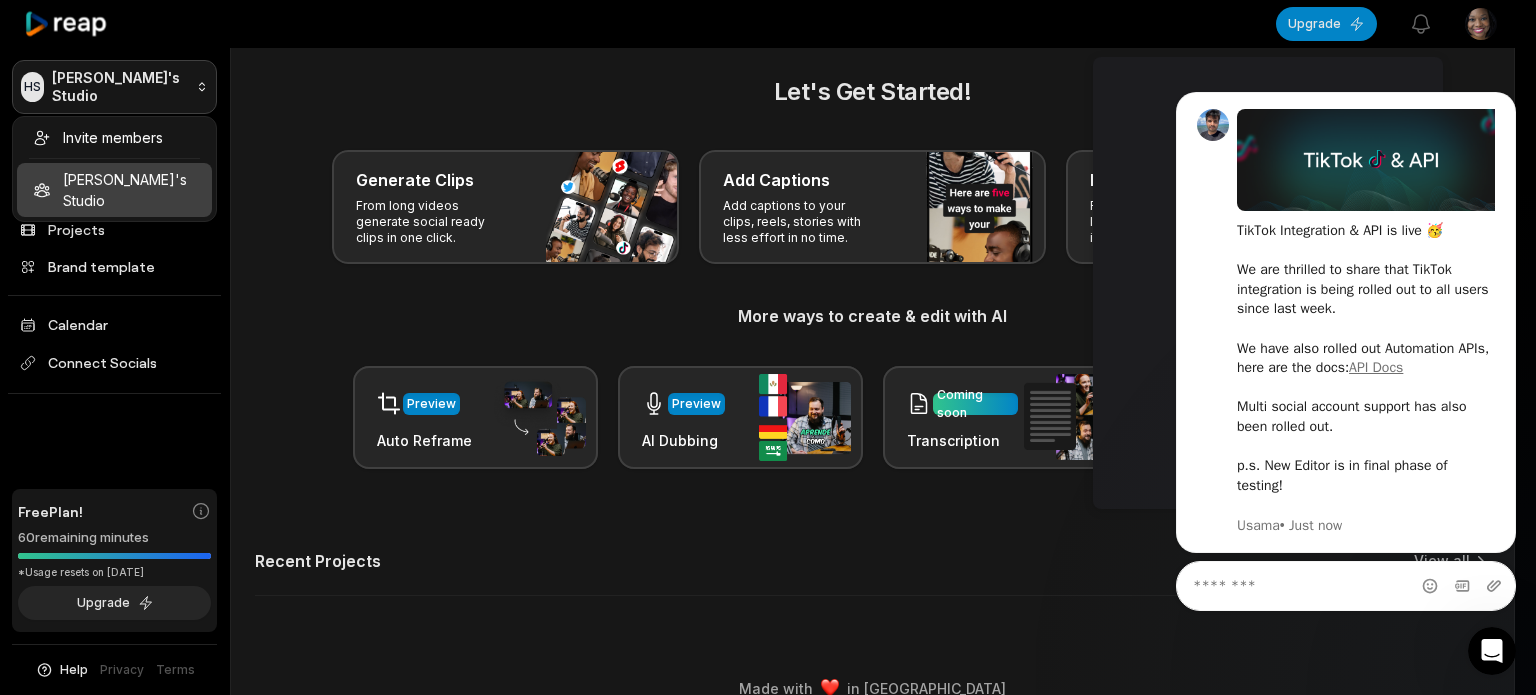 click on "HS [PERSON_NAME]'s Studio Create Project Home Projects Brand template Calendar Connect Socials Free  Plan! 60  remaining minutes *Usage resets on [DATE] Upgrade Help Privacy Terms Open sidebar Upgrade View notifications Open user menu   Let's Get Started! Generate Clips From long videos generate social ready clips in one click. Add Captions Add captions to your clips, reels, stories with less effort in no time. Edit Videos Coming soon Forget hours of editing, let AI do the work for you in few minutes. More ways to create & edit with AI Preview Auto Reframe Preview AI Dubbing Coming soon Transcription Coming soon Noise removal Recent Projects View all Made with   in [GEOGRAPHIC_DATA] Invite members [PERSON_NAME]'s Studio" at bounding box center [768, 335] 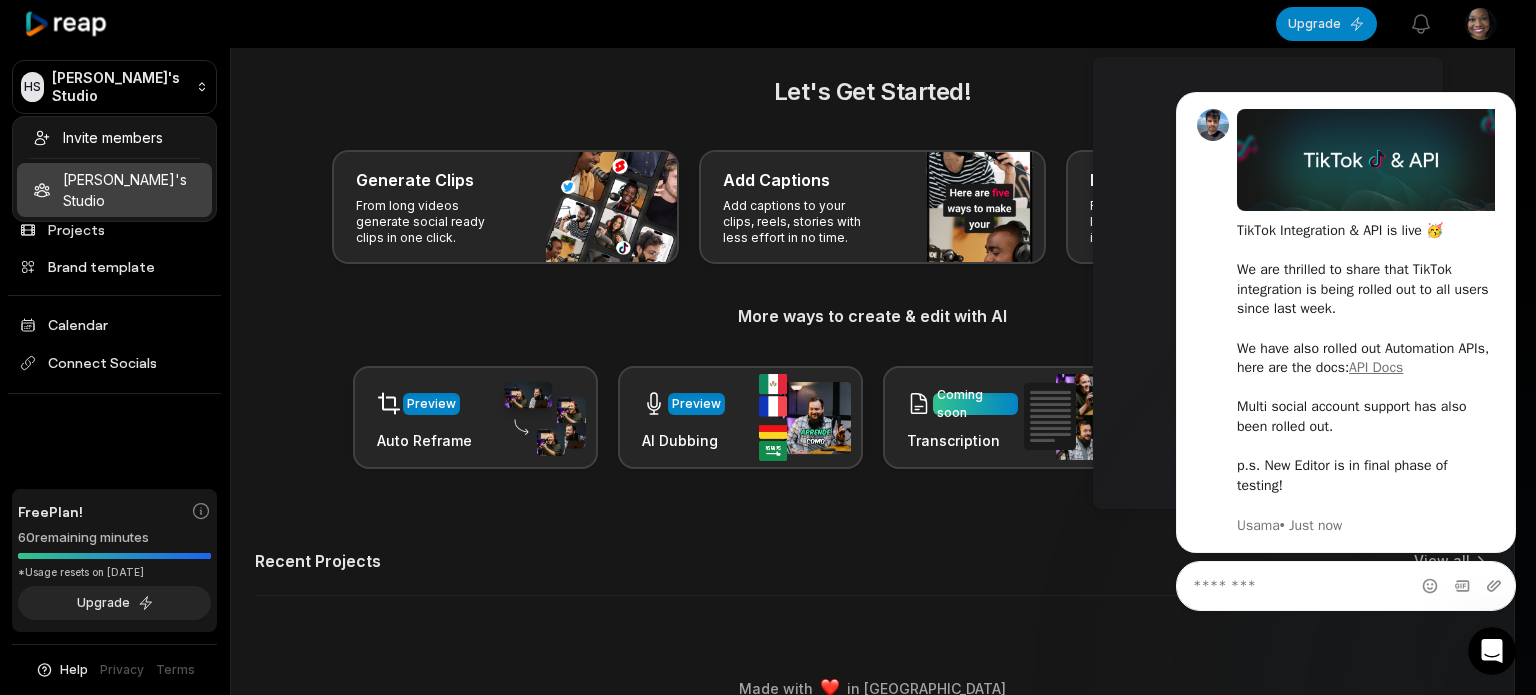 click on "HS [PERSON_NAME]'s Studio Create Project Home Projects Brand template Calendar Connect Socials Free  Plan! 60  remaining minutes *Usage resets on [DATE] Upgrade Help Privacy Terms Open sidebar Upgrade View notifications Open user menu   Let's Get Started! Generate Clips From long videos generate social ready clips in one click. Add Captions Add captions to your clips, reels, stories with less effort in no time. Edit Videos Coming soon Forget hours of editing, let AI do the work for you in few minutes. More ways to create & edit with AI Preview Auto Reframe Preview AI Dubbing Coming soon Transcription Coming soon Noise removal Recent Projects View all Made with   in [GEOGRAPHIC_DATA] Invite members [PERSON_NAME]'s Studio" at bounding box center [768, 335] 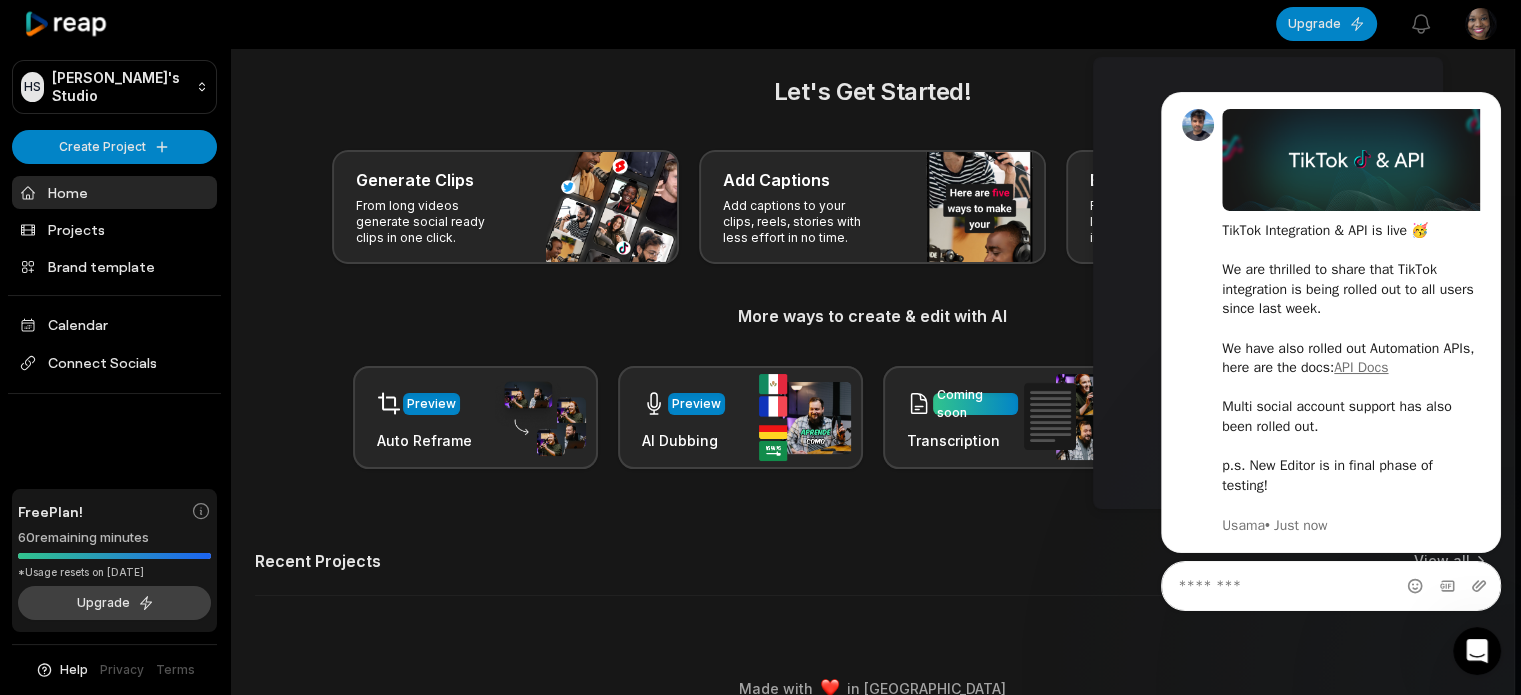 click on "Upgrade" at bounding box center (114, 603) 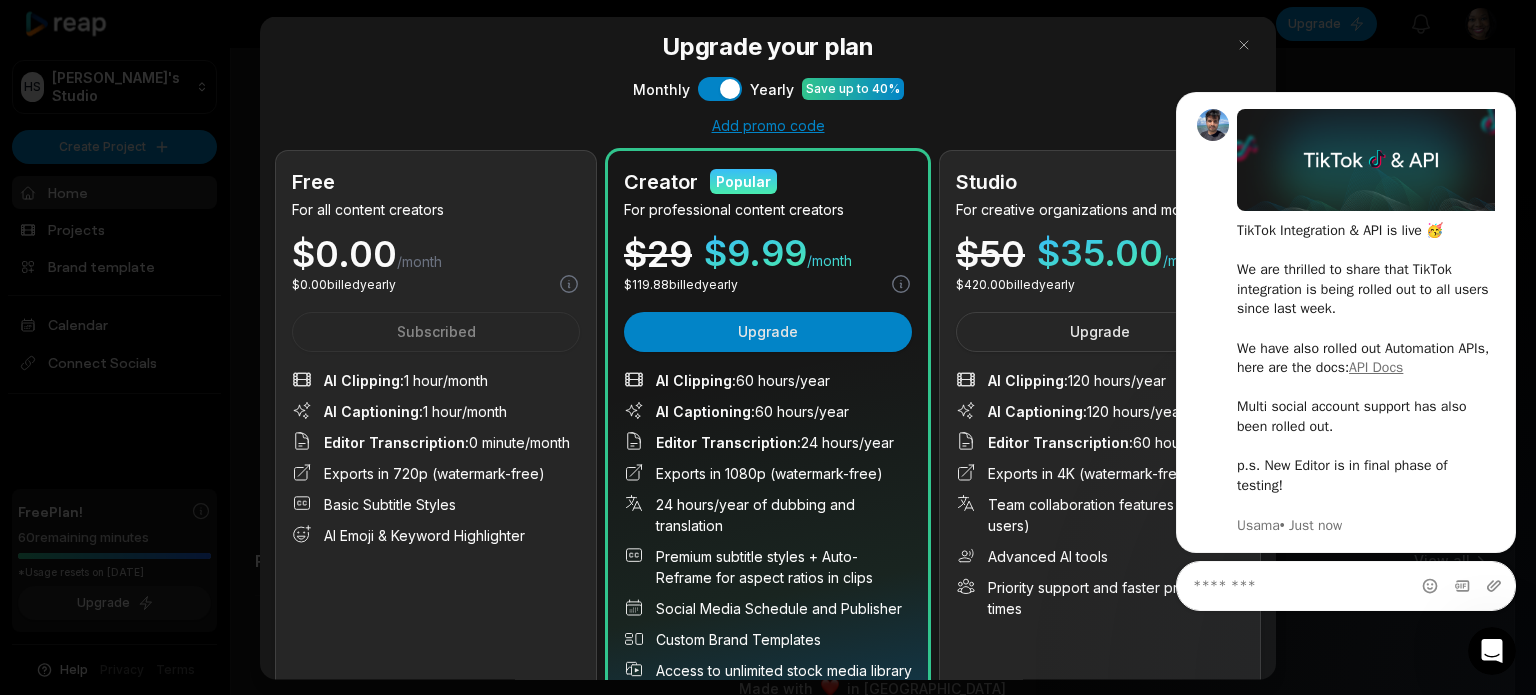 click on "Add promo code" at bounding box center [768, 125] 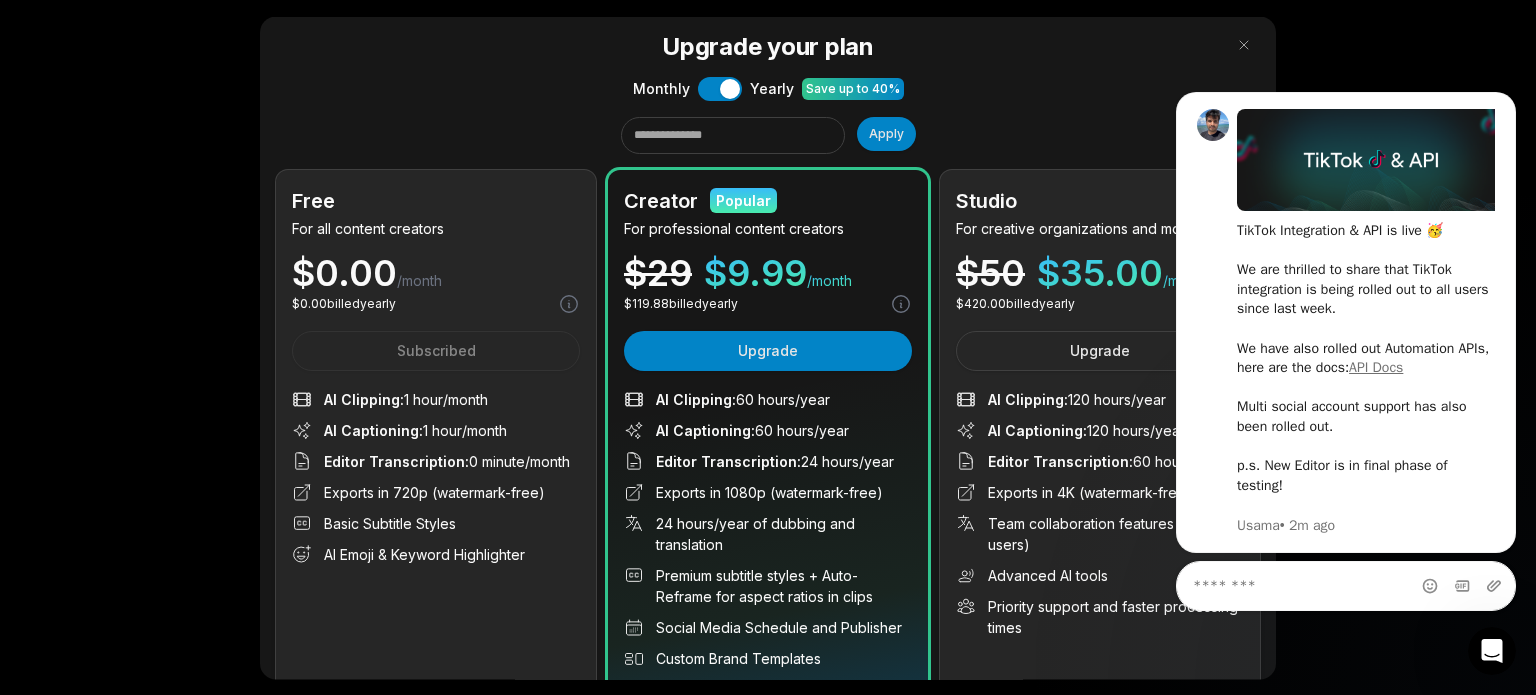scroll, scrollTop: 0, scrollLeft: 0, axis: both 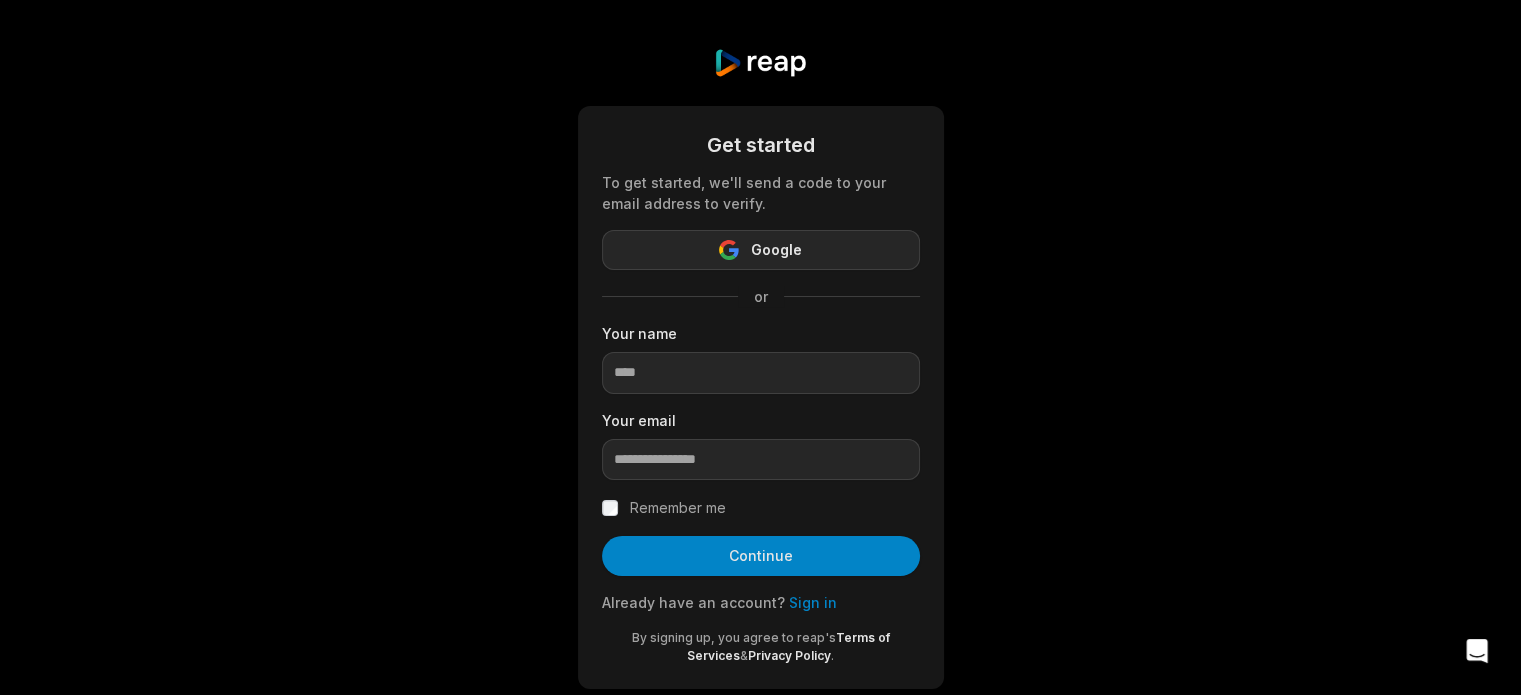 click on "Google" at bounding box center (761, 250) 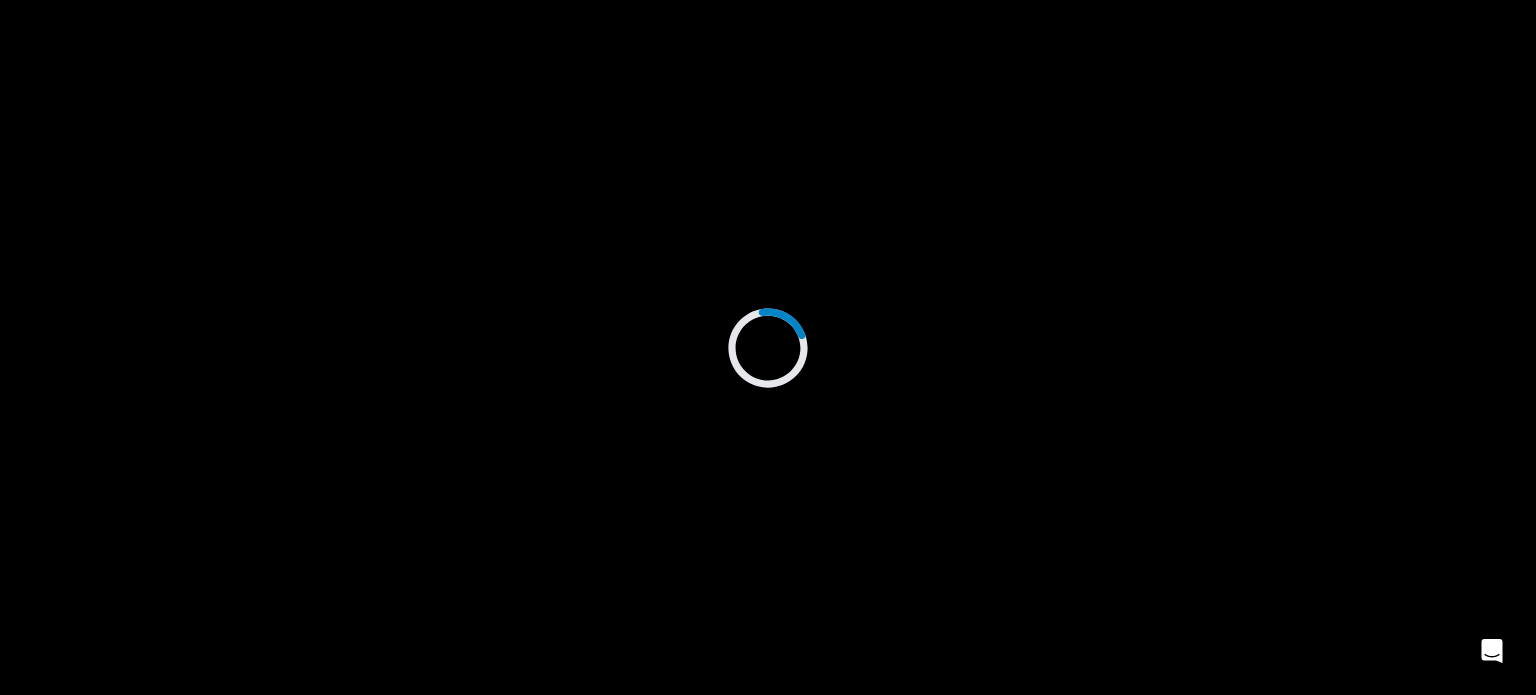 scroll, scrollTop: 0, scrollLeft: 0, axis: both 